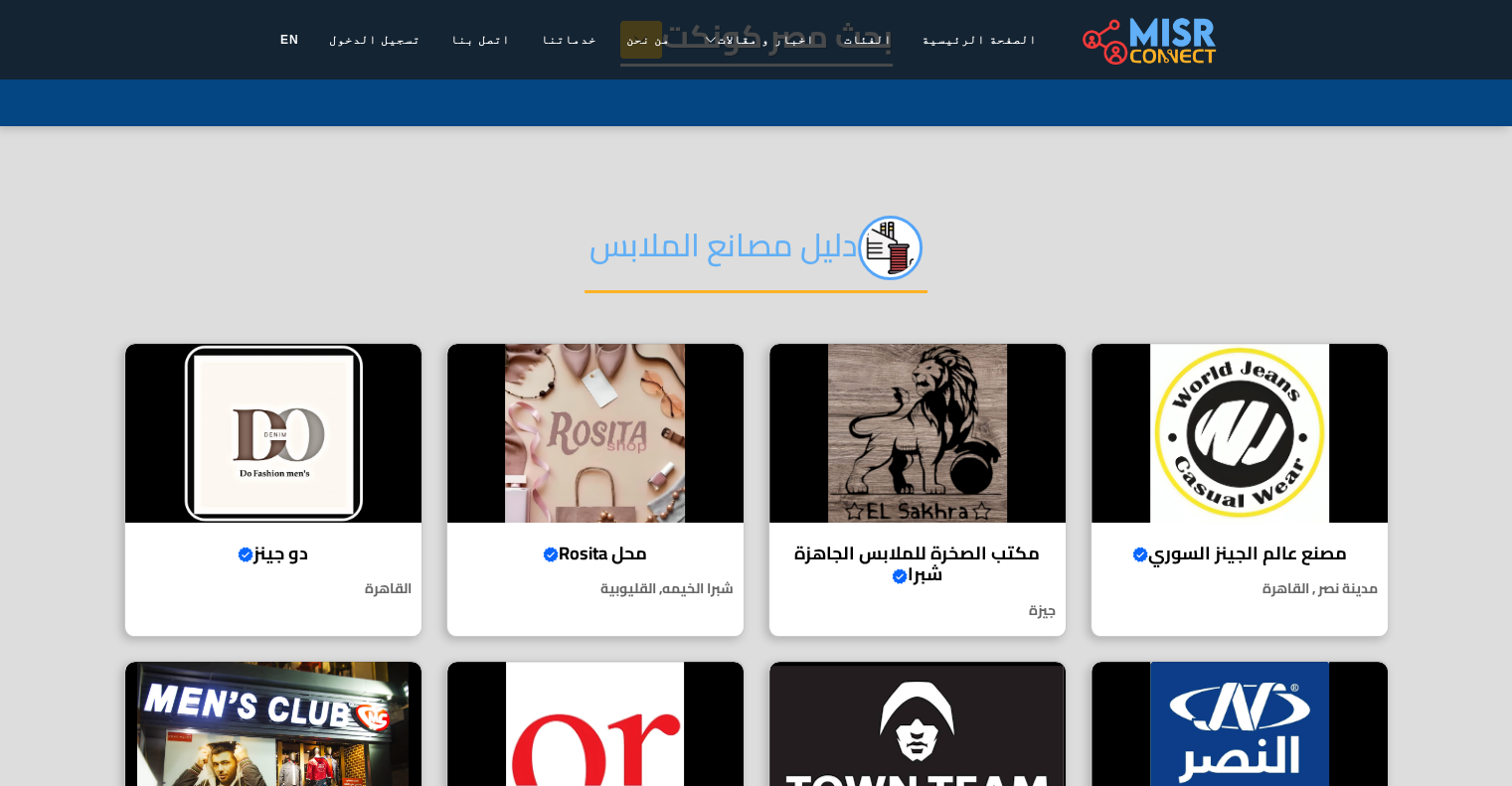 scroll, scrollTop: 191, scrollLeft: 0, axis: vertical 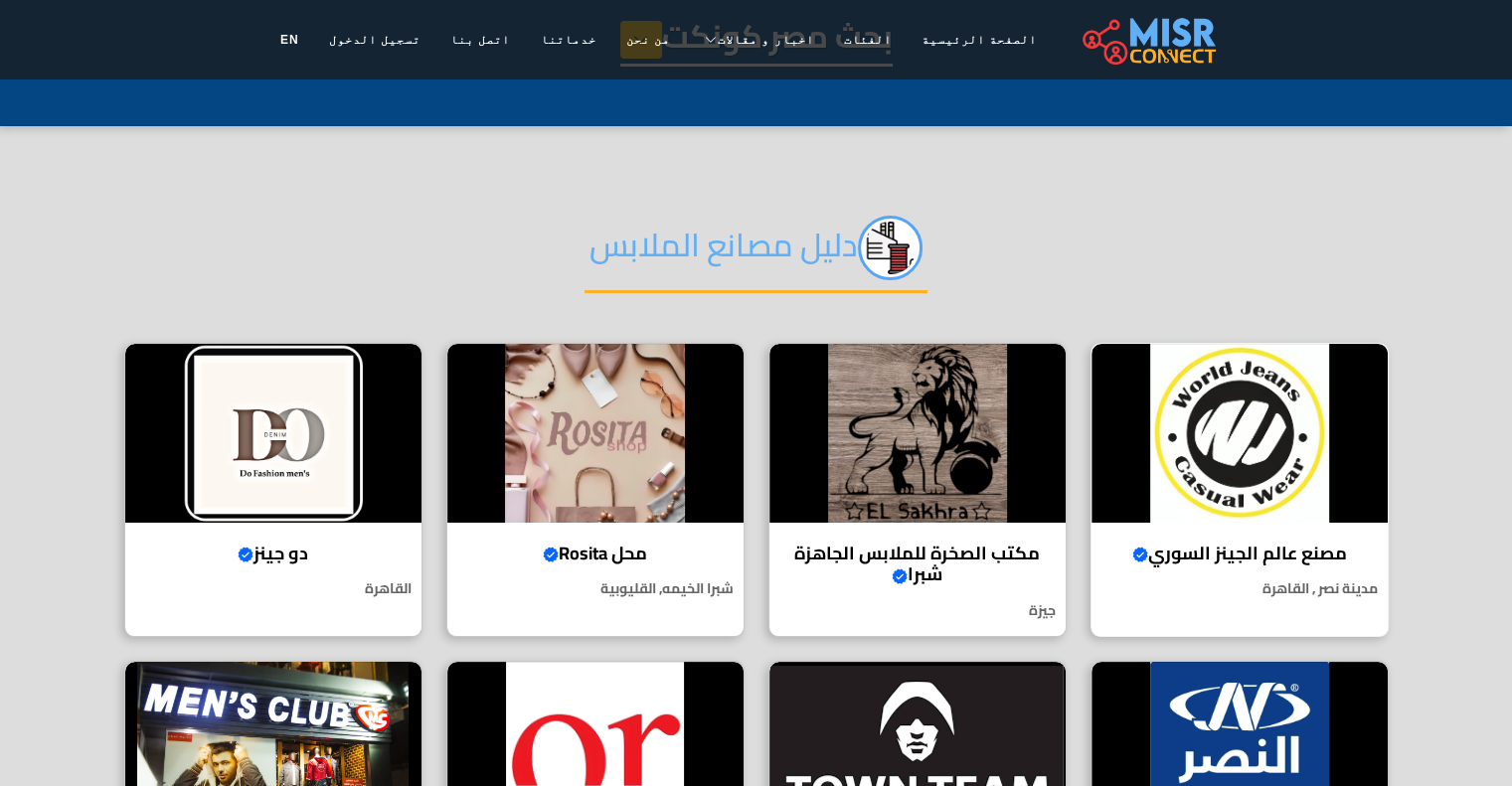 click on "مصنع عالم الجينز السوري
Verified account" at bounding box center (1240, 553) 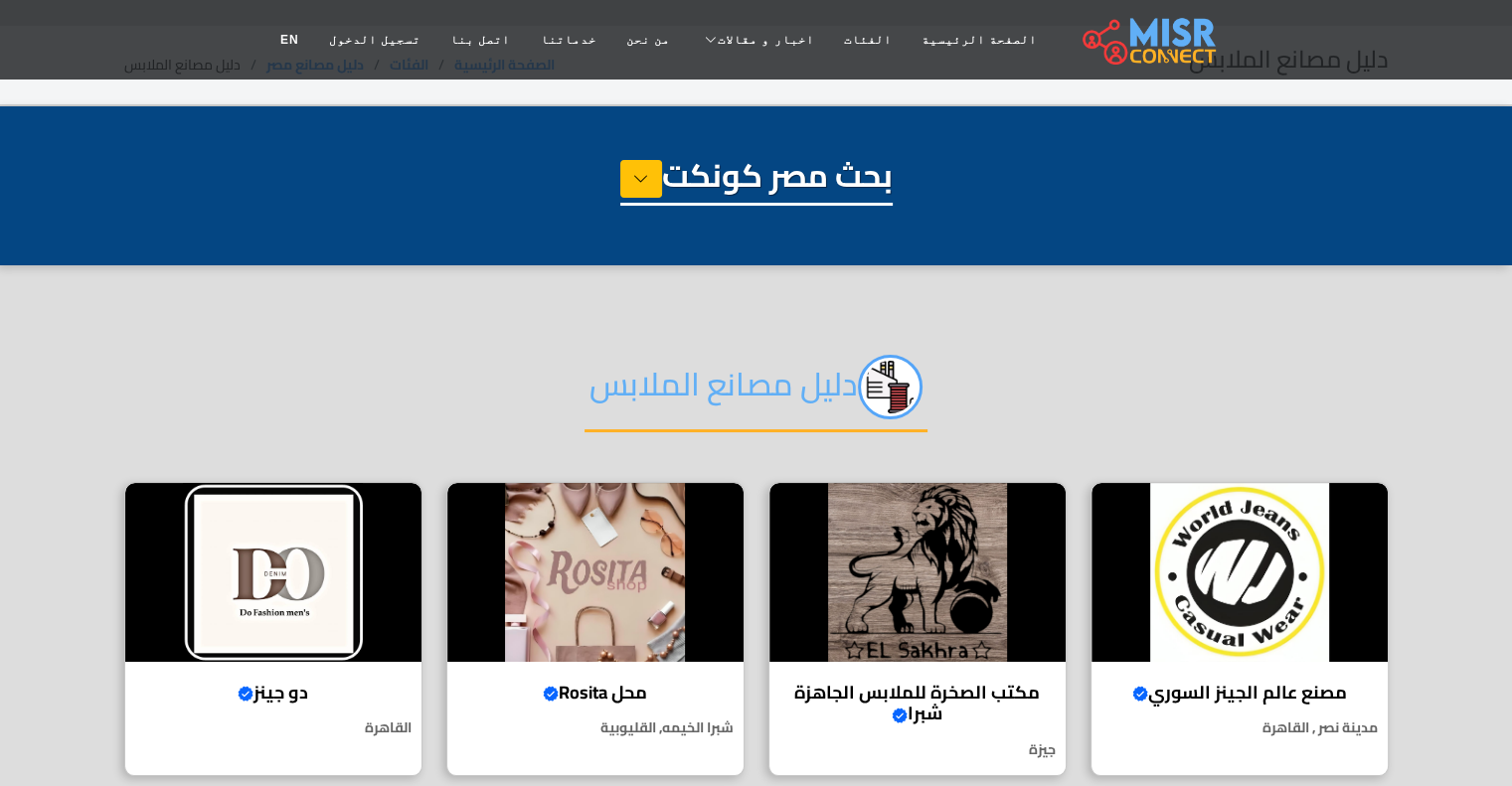 scroll, scrollTop: 51, scrollLeft: 0, axis: vertical 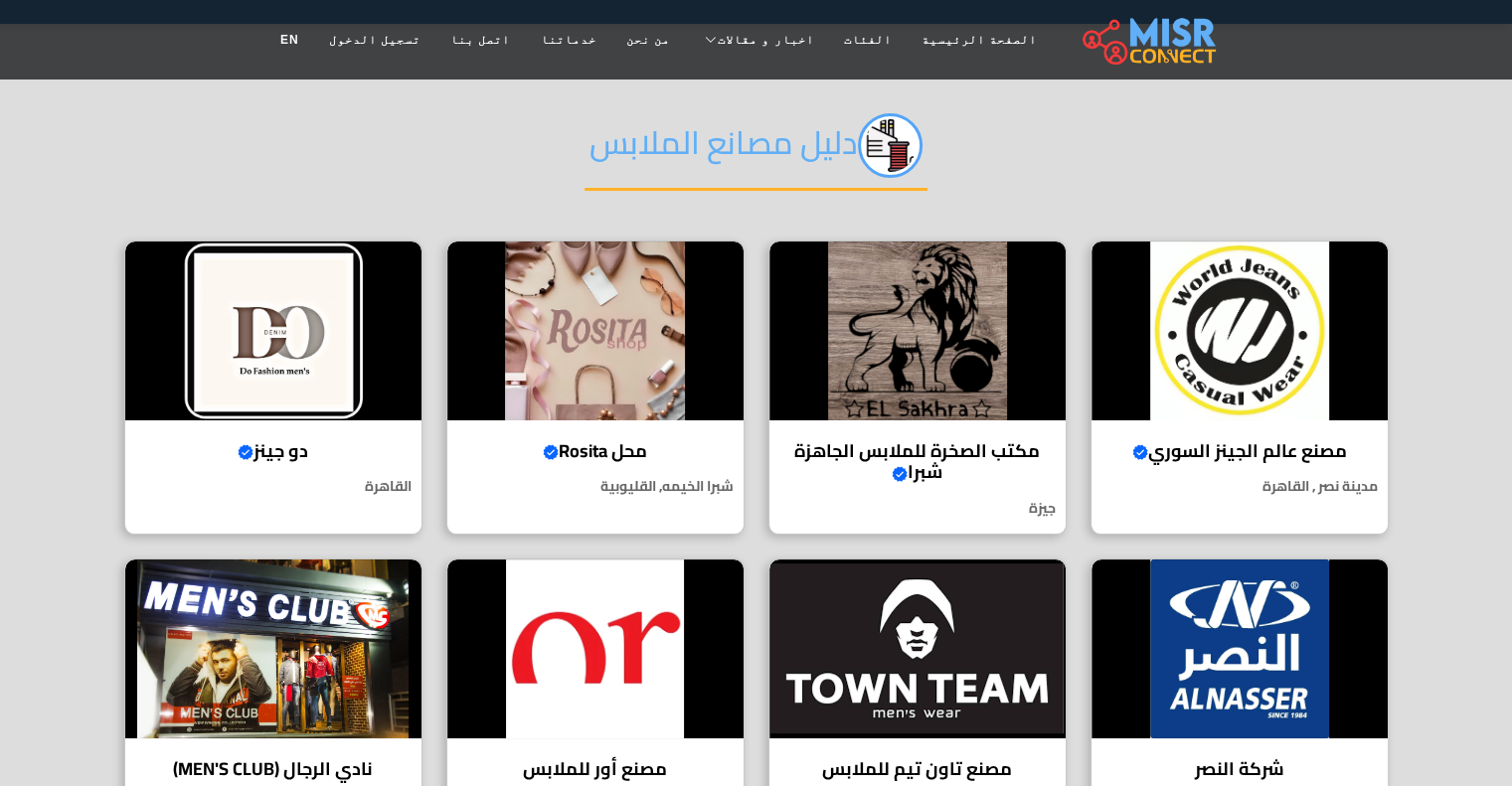 select on "**********" 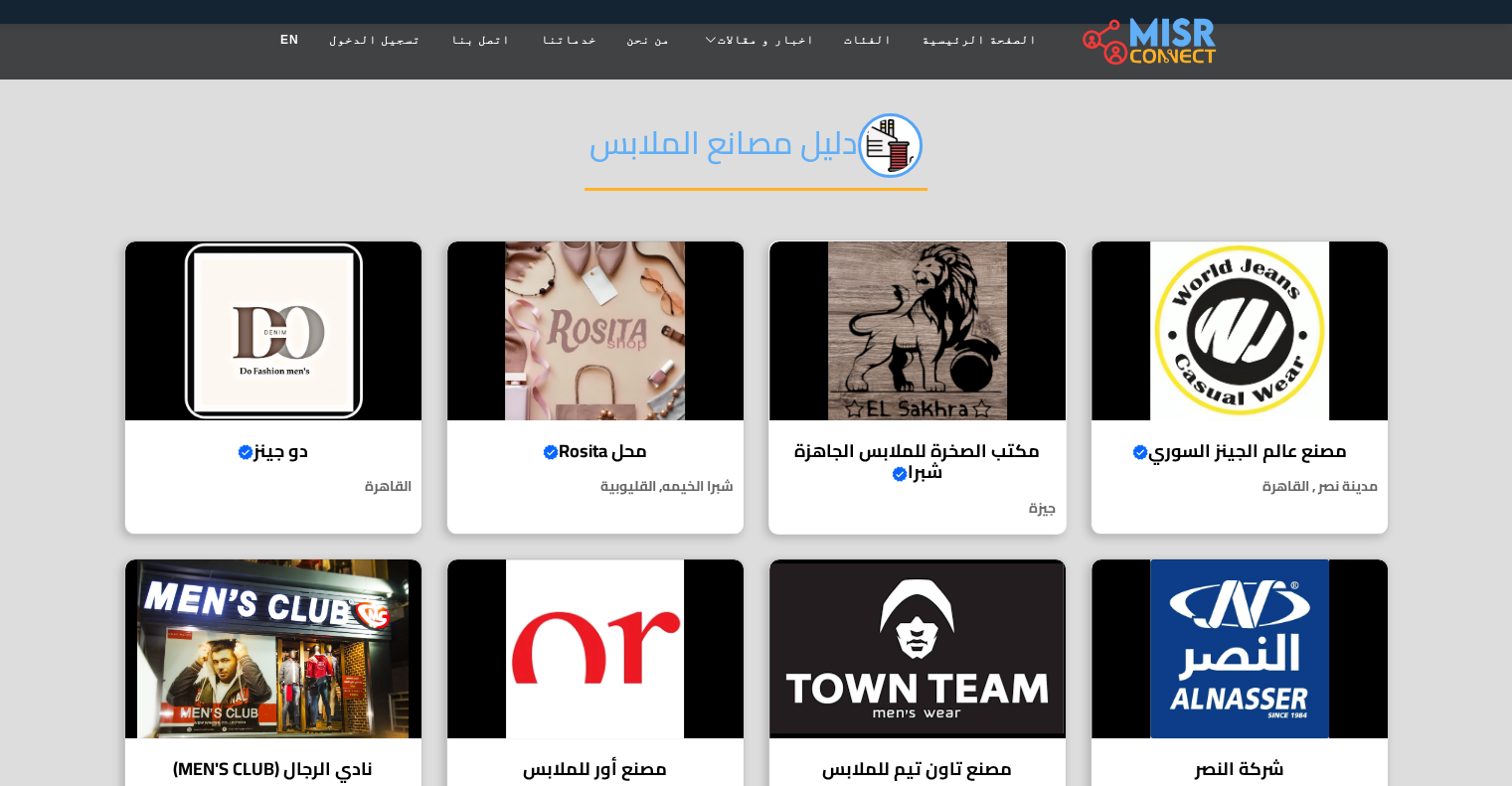 click on "مكتب الصخرة للملابس الجاهزة شبرا
Verified account" at bounding box center [918, 461] 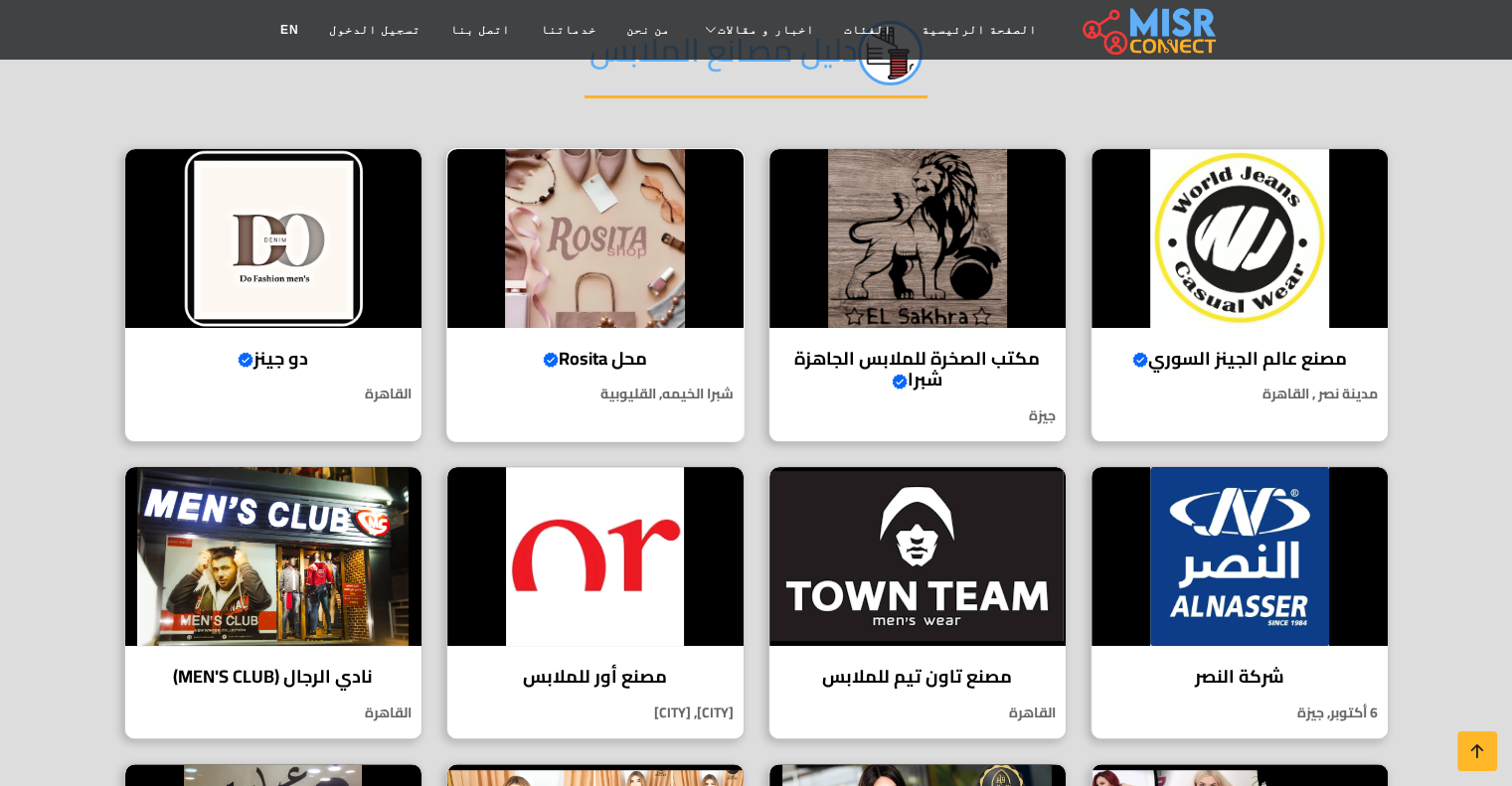 scroll, scrollTop: 388, scrollLeft: 0, axis: vertical 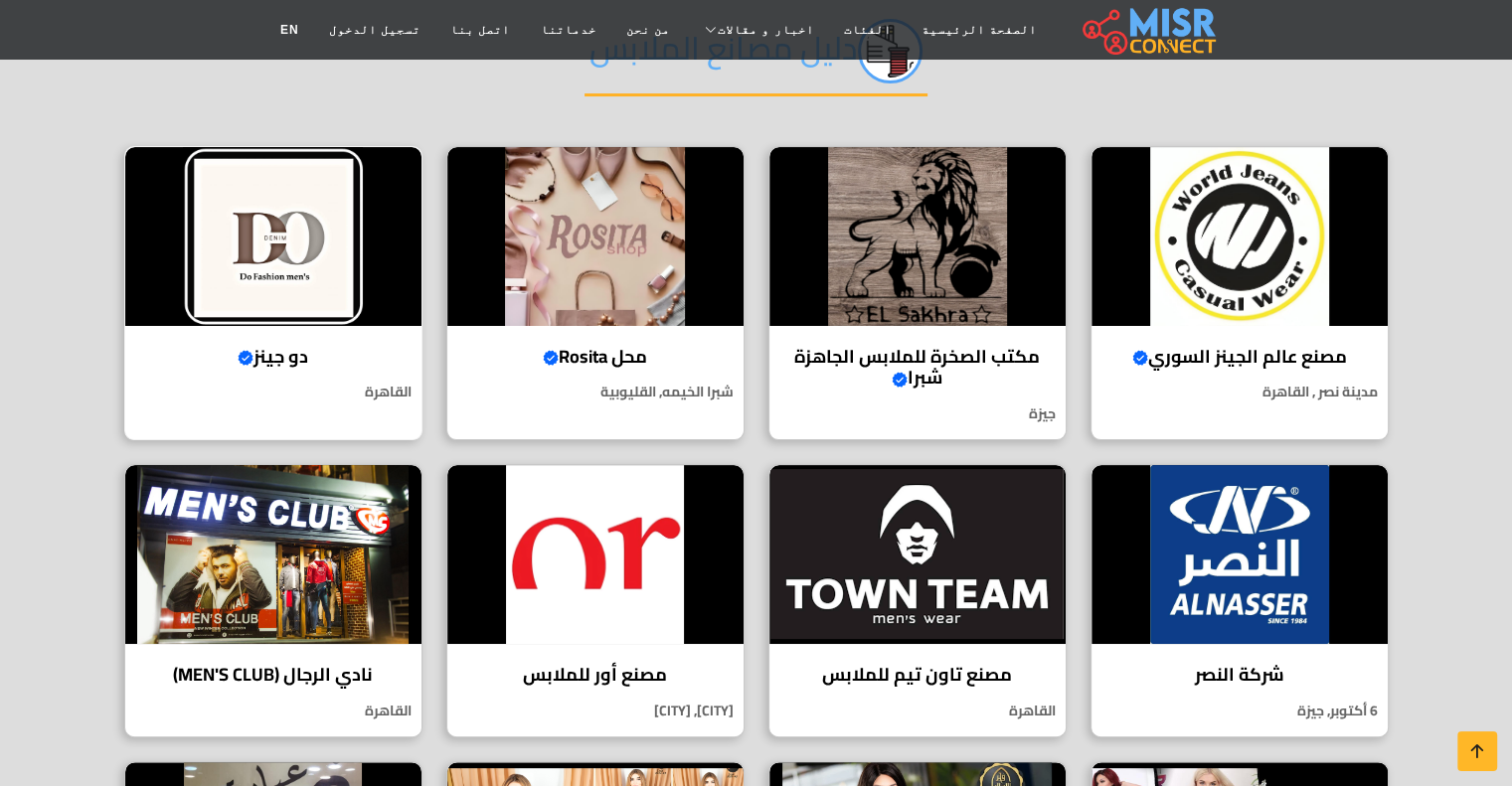 click on "دو جينز
Verified account" at bounding box center (273, 357) 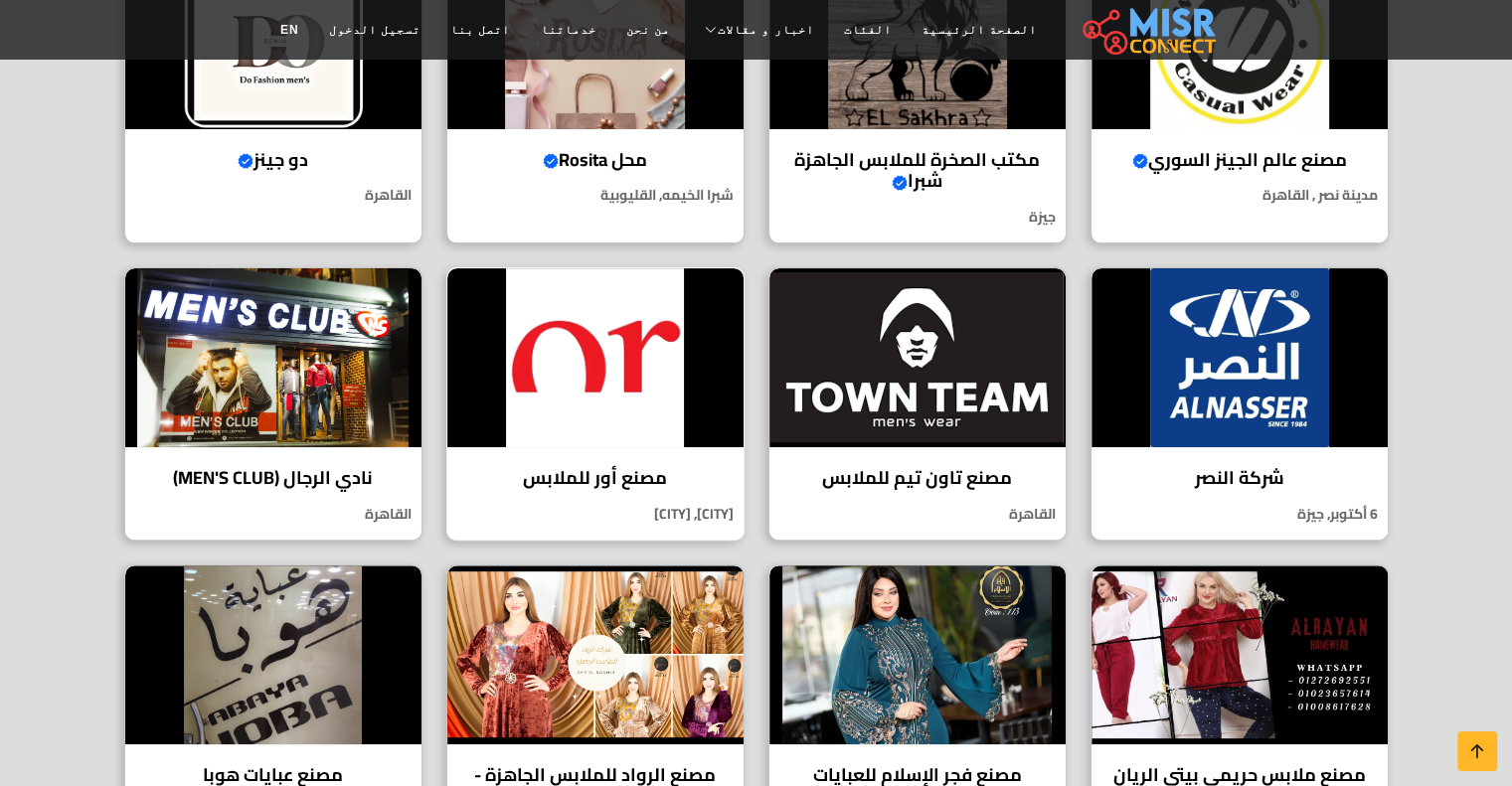 scroll, scrollTop: 588, scrollLeft: 0, axis: vertical 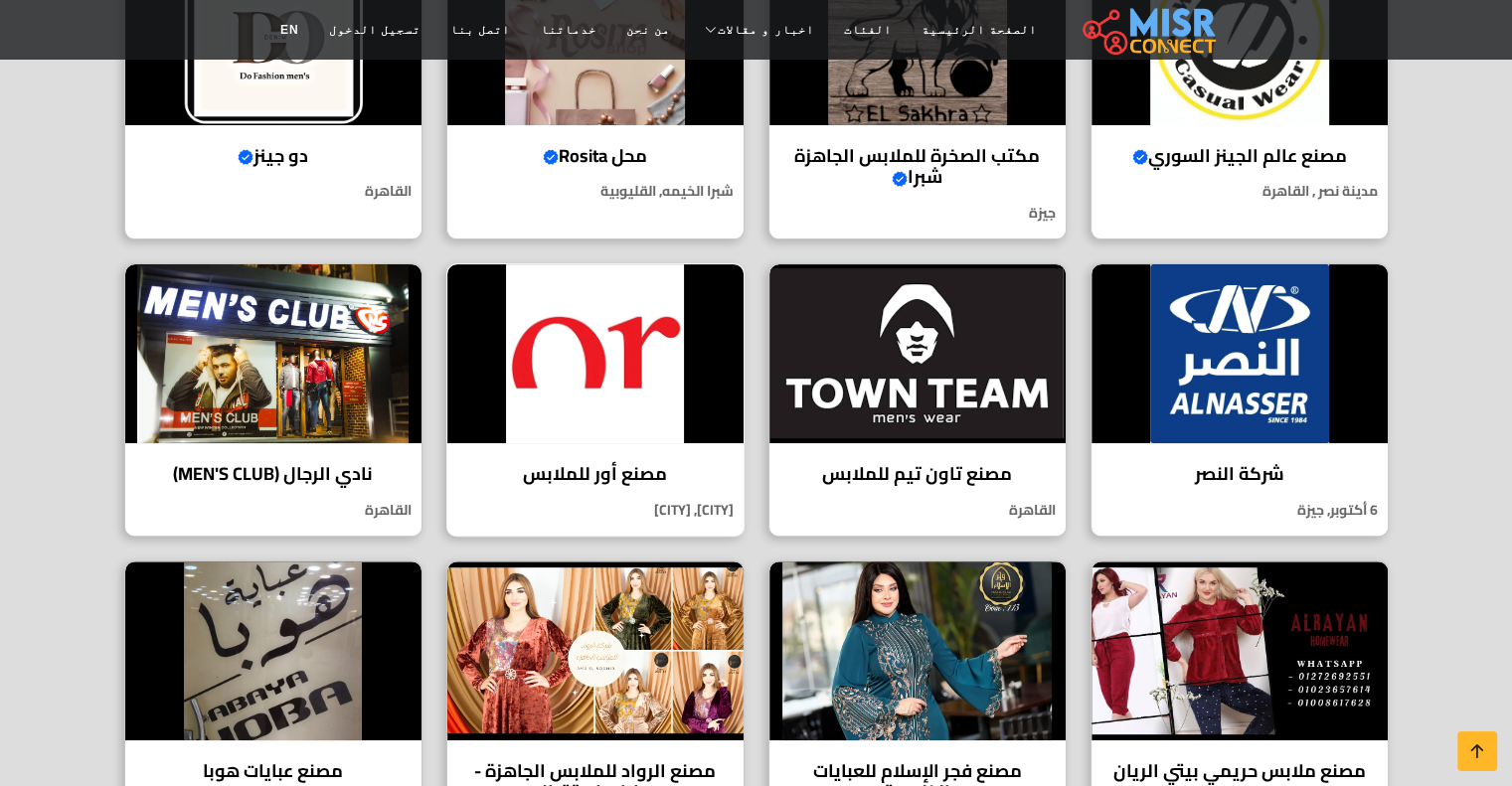click on "مصنع أور للملابس" at bounding box center [595, 474] 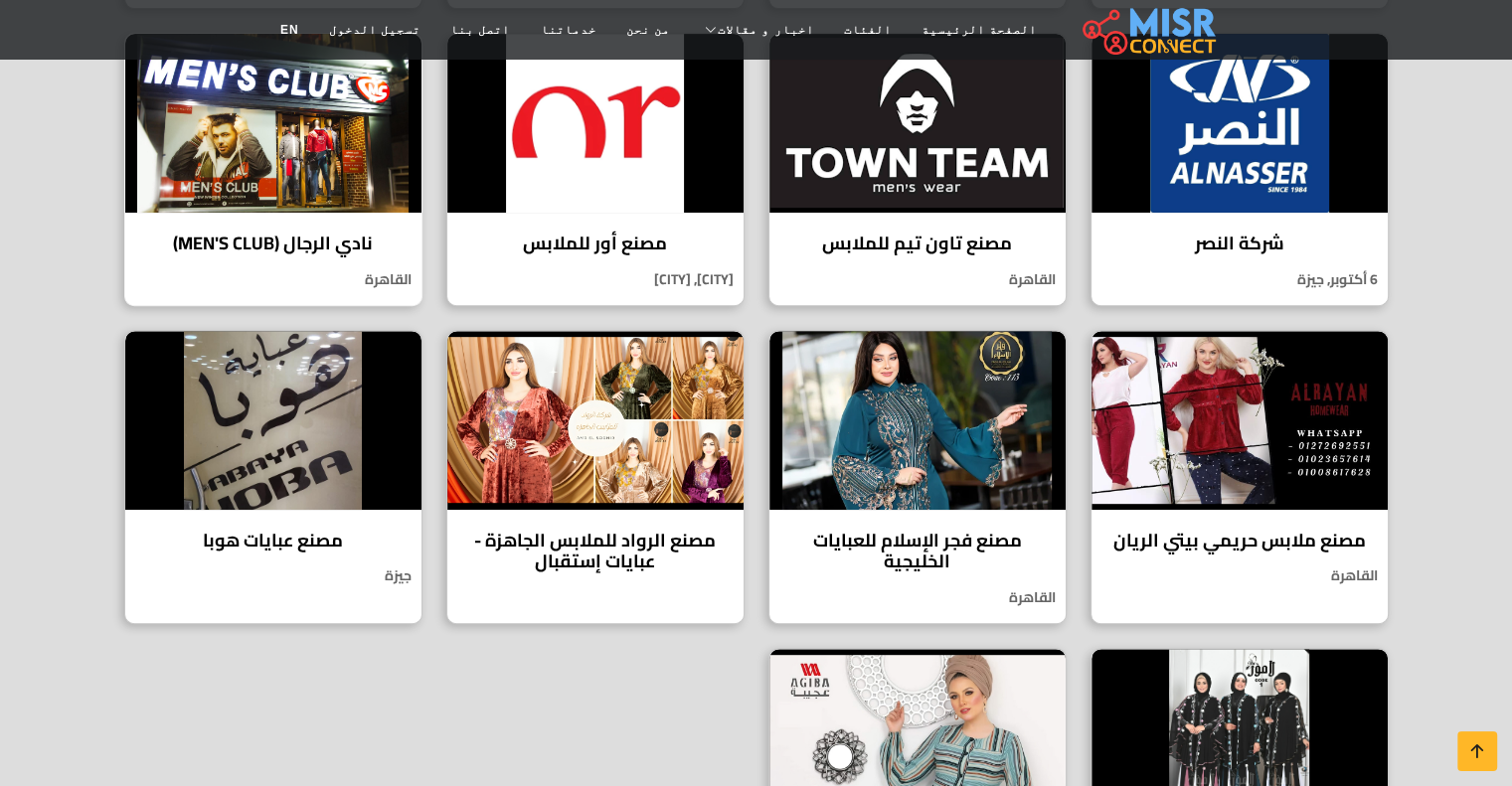 scroll, scrollTop: 827, scrollLeft: 0, axis: vertical 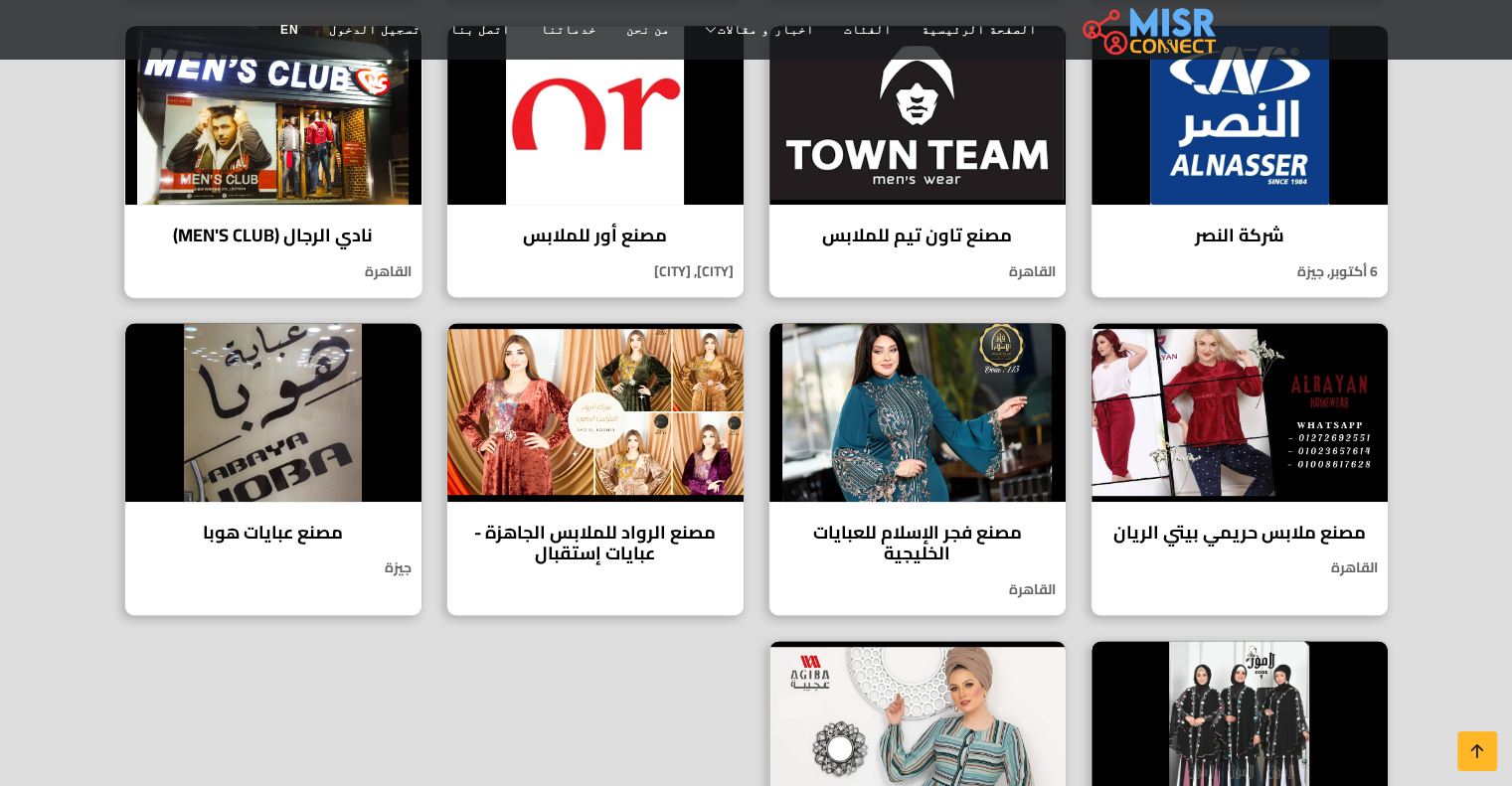 click on "نادي الرجال (MEN'S CLUB)" at bounding box center [273, 236] 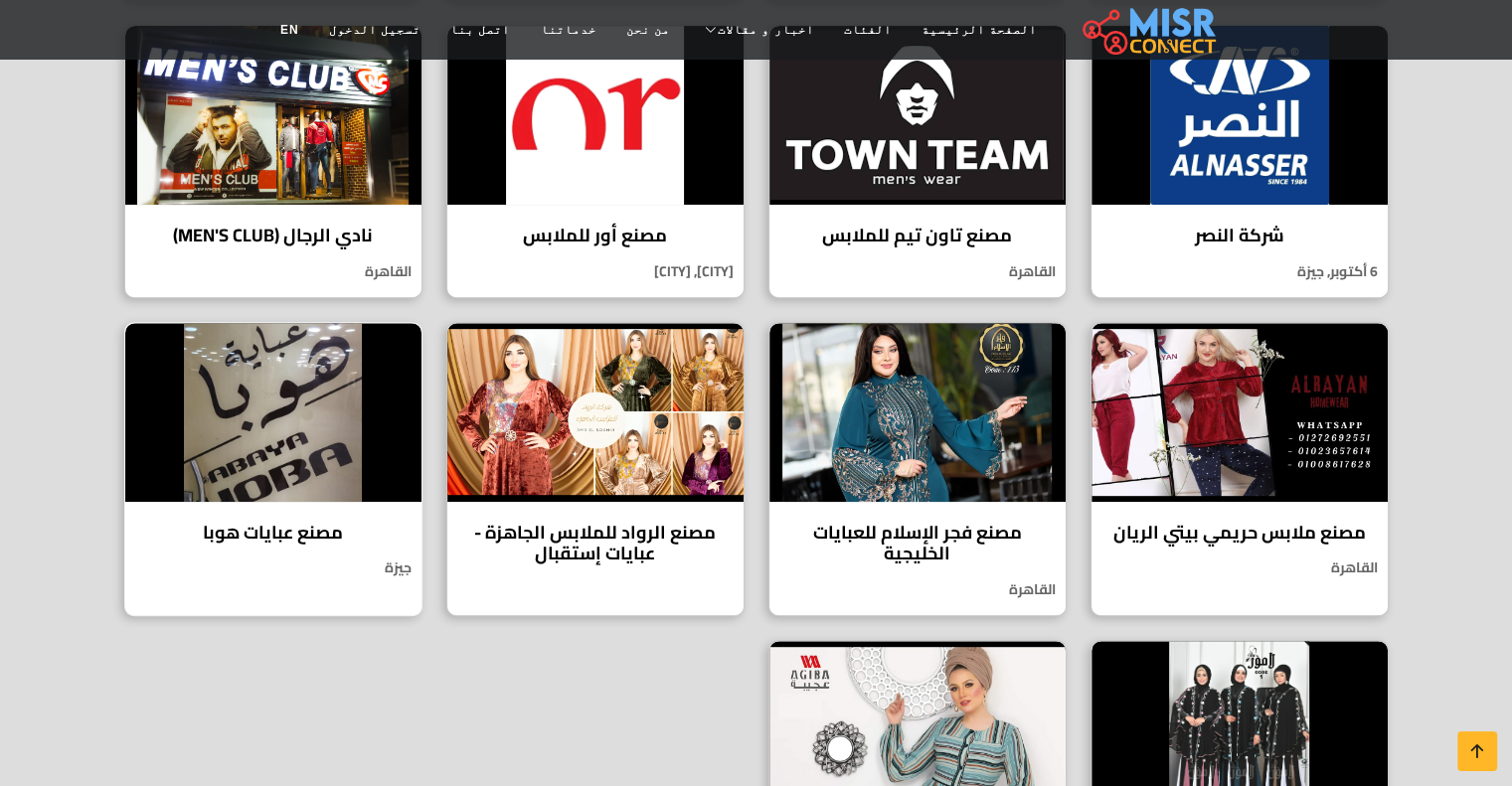 click on "مصنع عبايات هوبا" at bounding box center [273, 533] 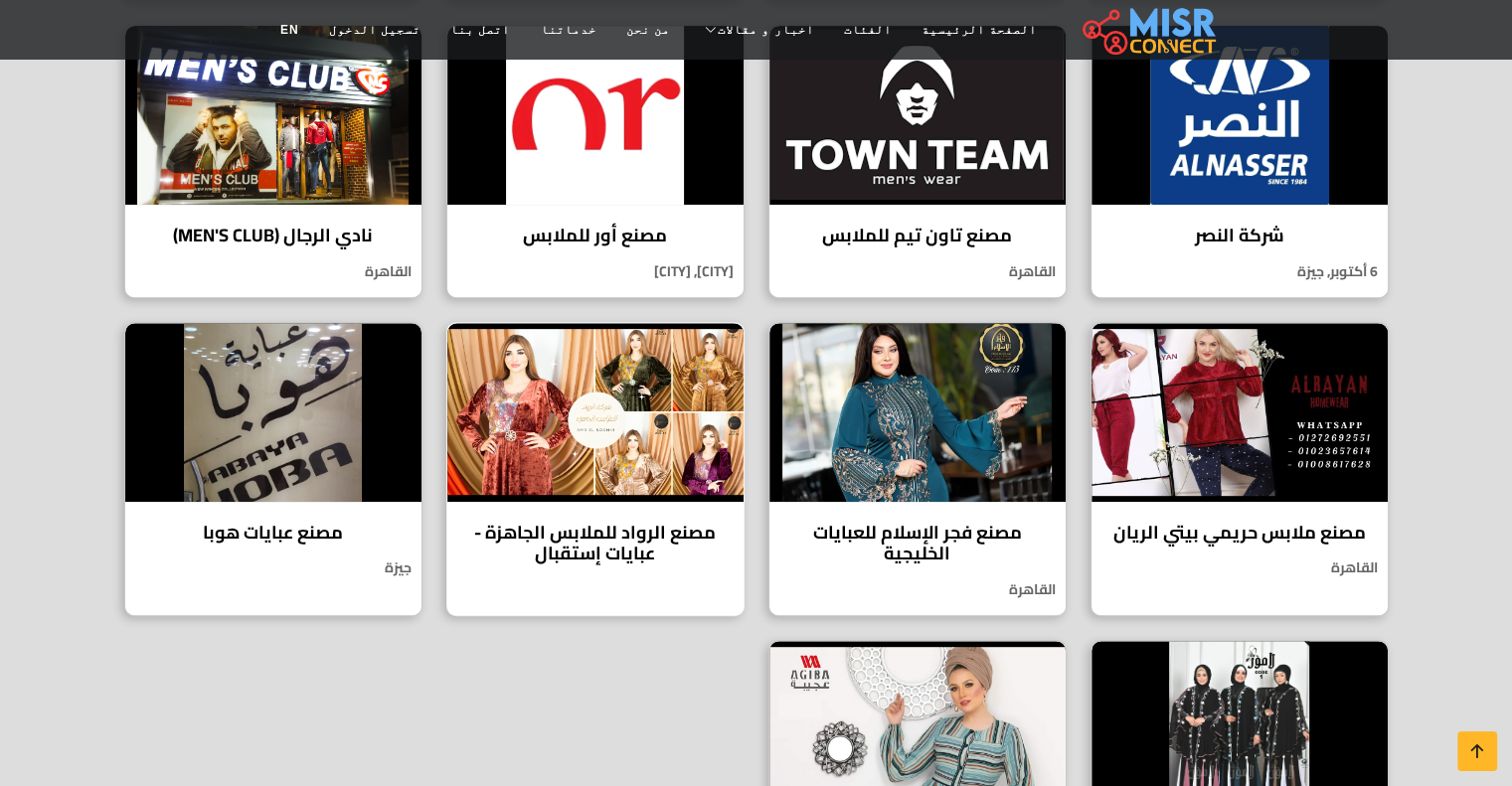 click on "مصنع الرواد للملابس الجاهزة - عبايات إستقبال" at bounding box center (595, 543) 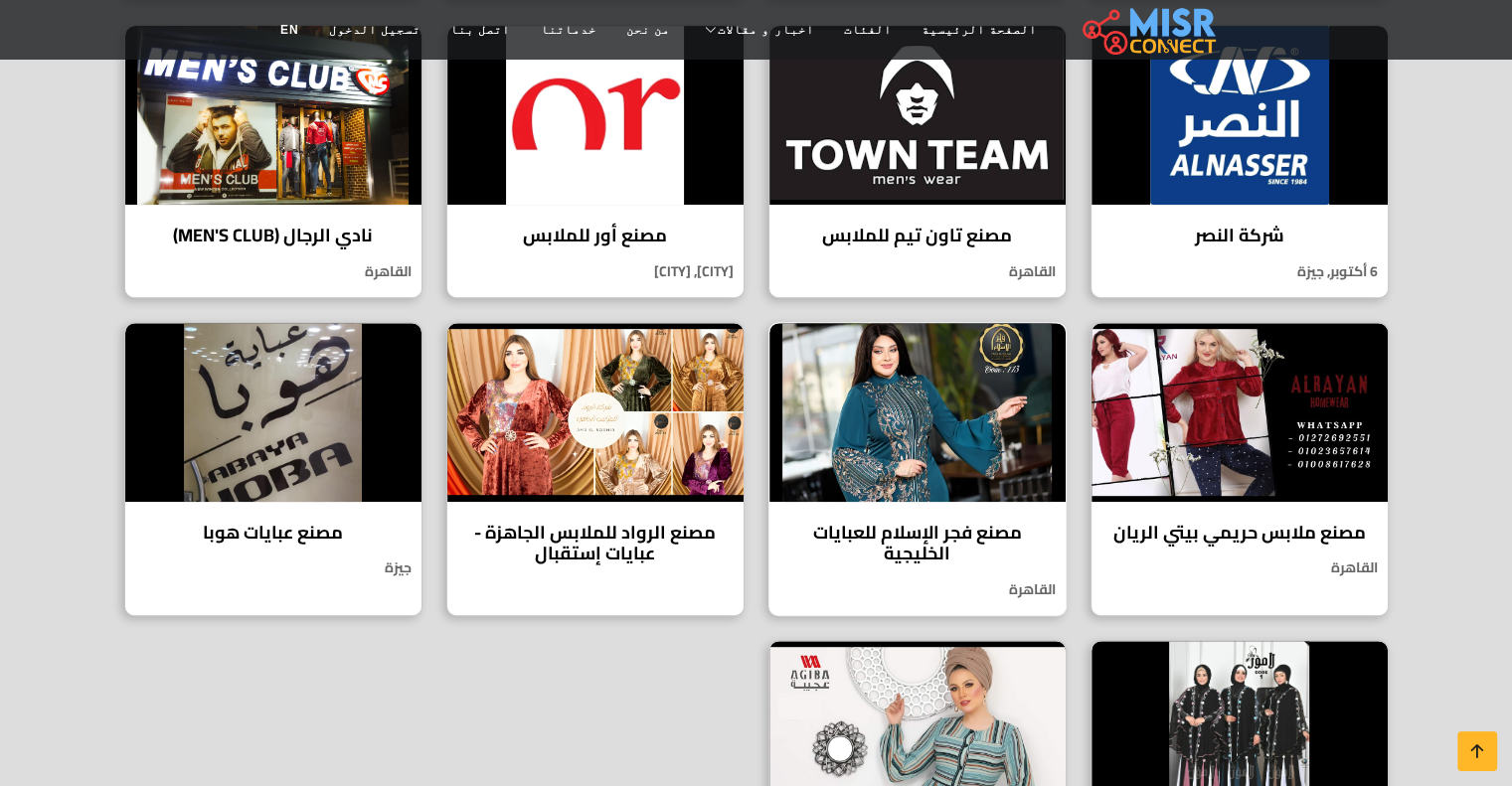 click on "مصنع فجر الإسلام للعبايات الخليجية" at bounding box center (918, 543) 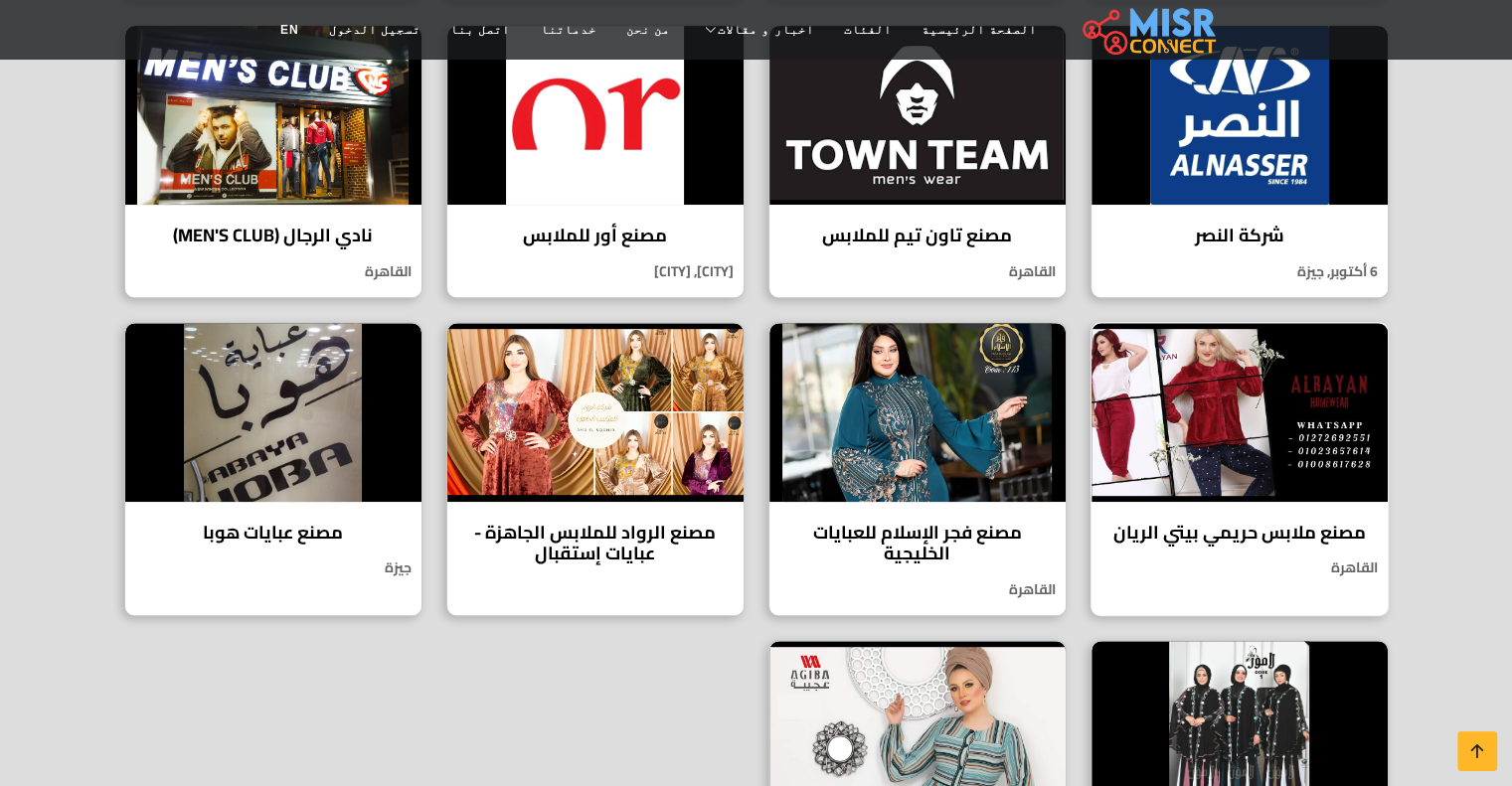 click on "مصنع ملابس حريمي بيتي الريان" at bounding box center (1240, 533) 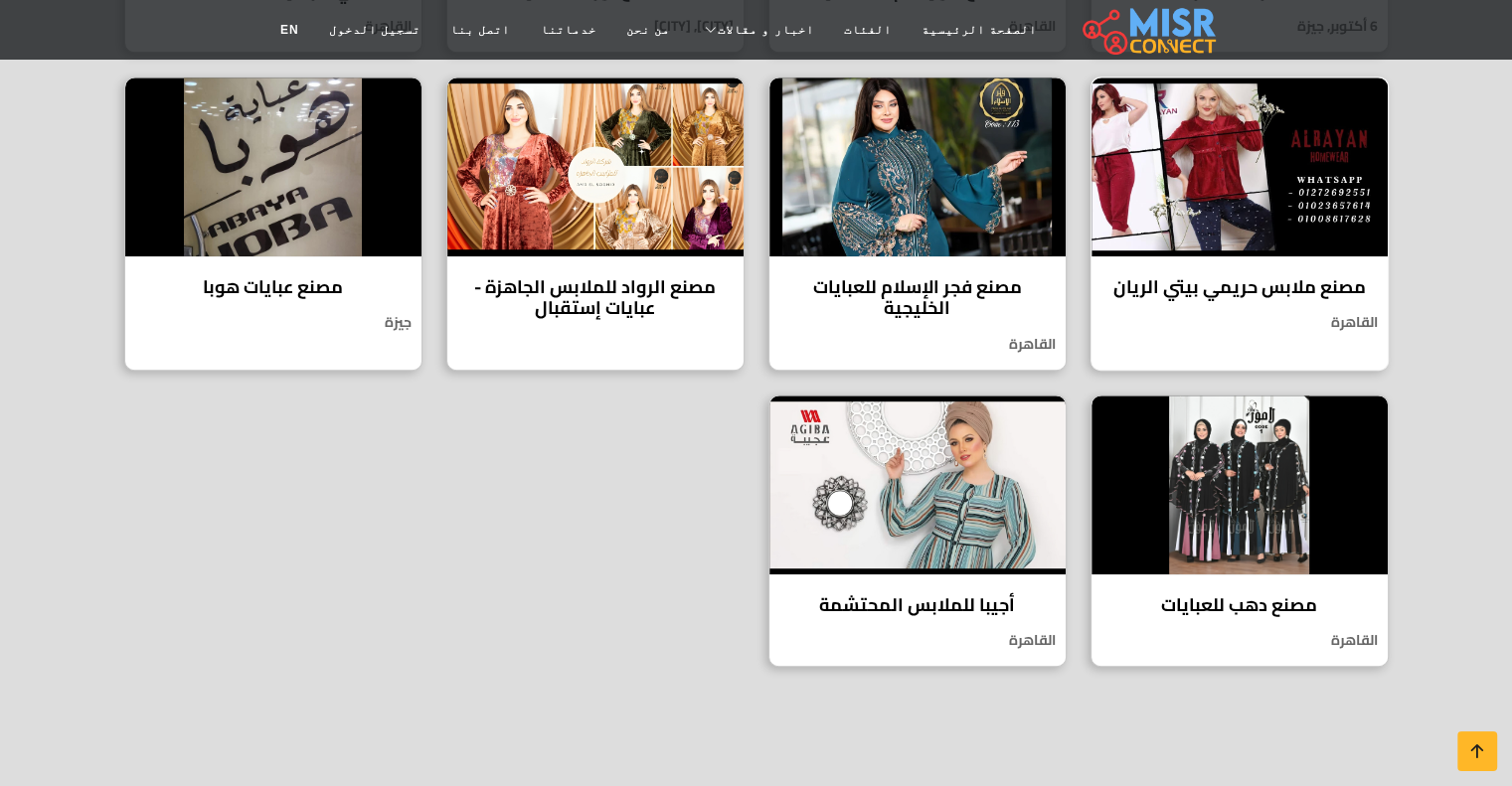 scroll, scrollTop: 1108, scrollLeft: 0, axis: vertical 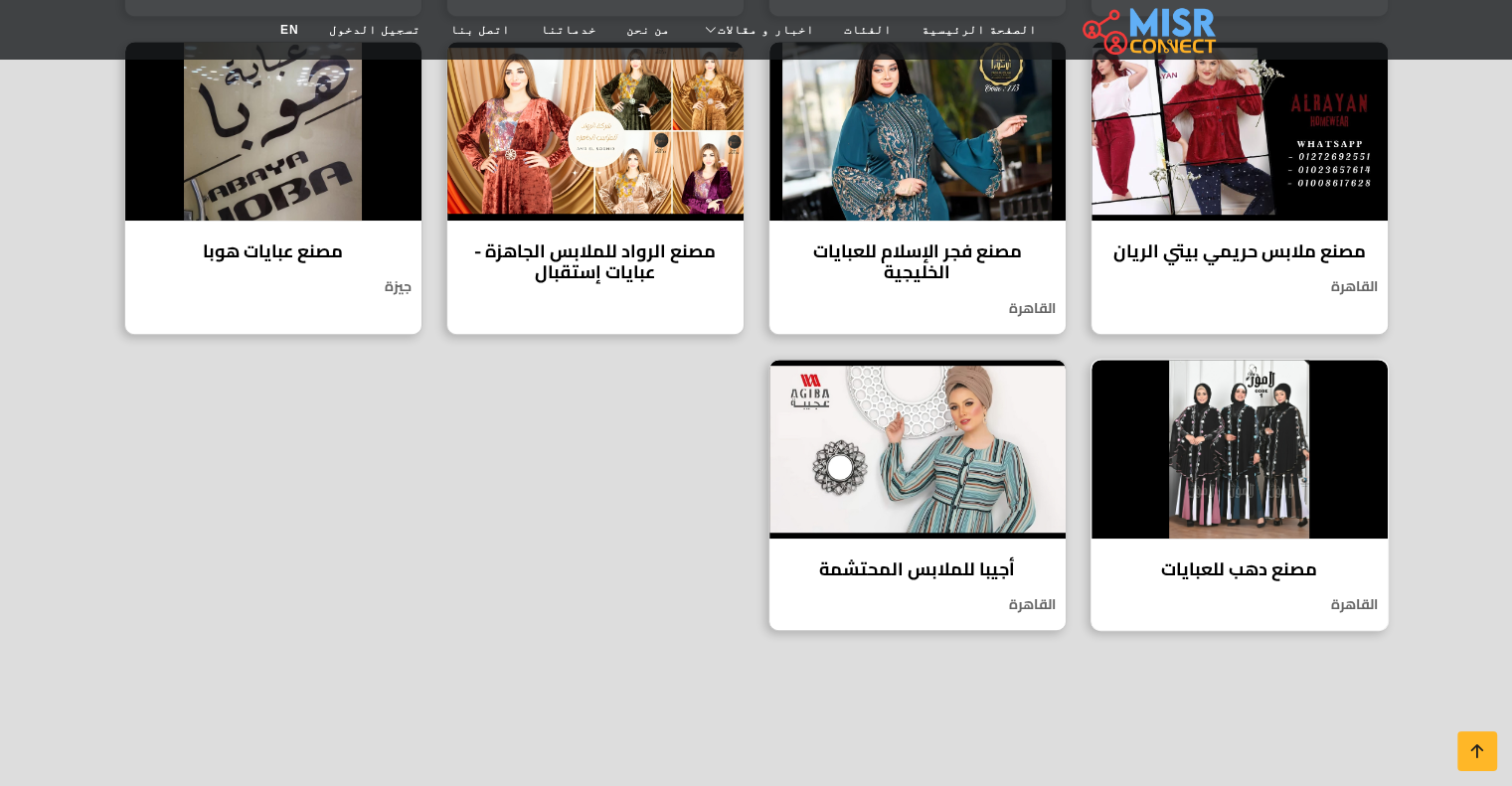 click on "مصنع دهب للعبايات" at bounding box center (1240, 569) 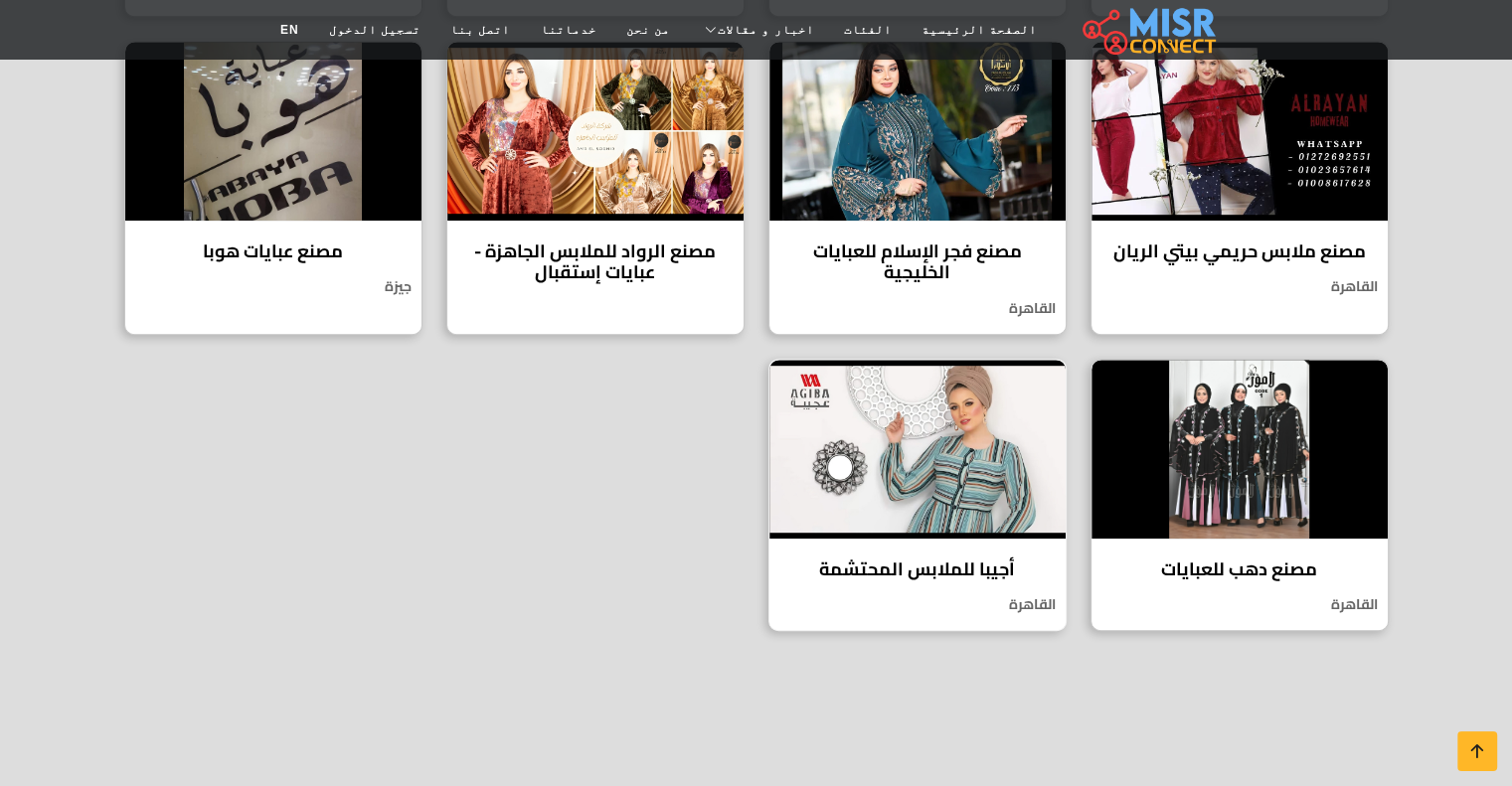 click on "أجيبا للملابس المحتشمة" at bounding box center (918, 569) 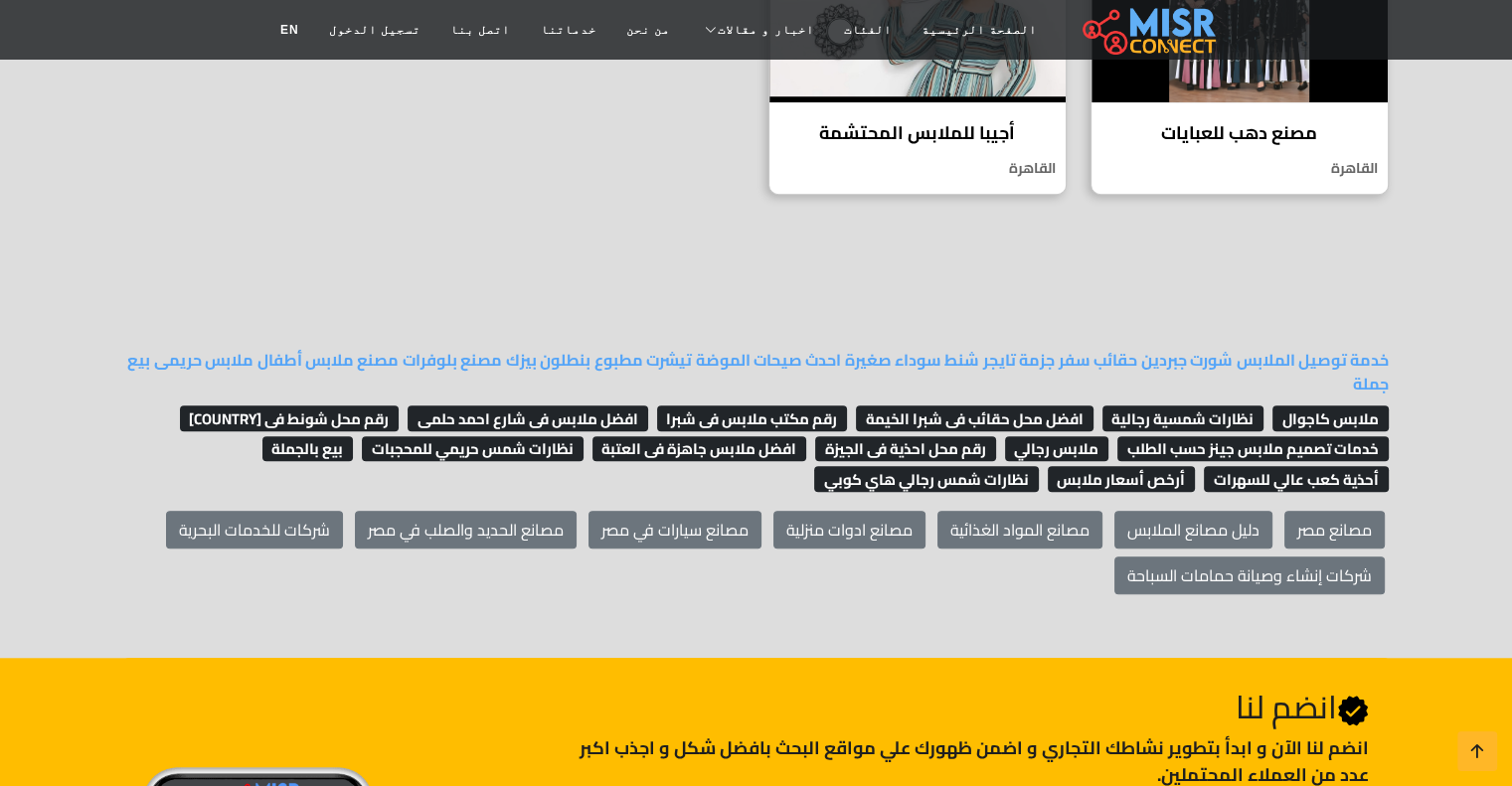 scroll, scrollTop: 1548, scrollLeft: 0, axis: vertical 